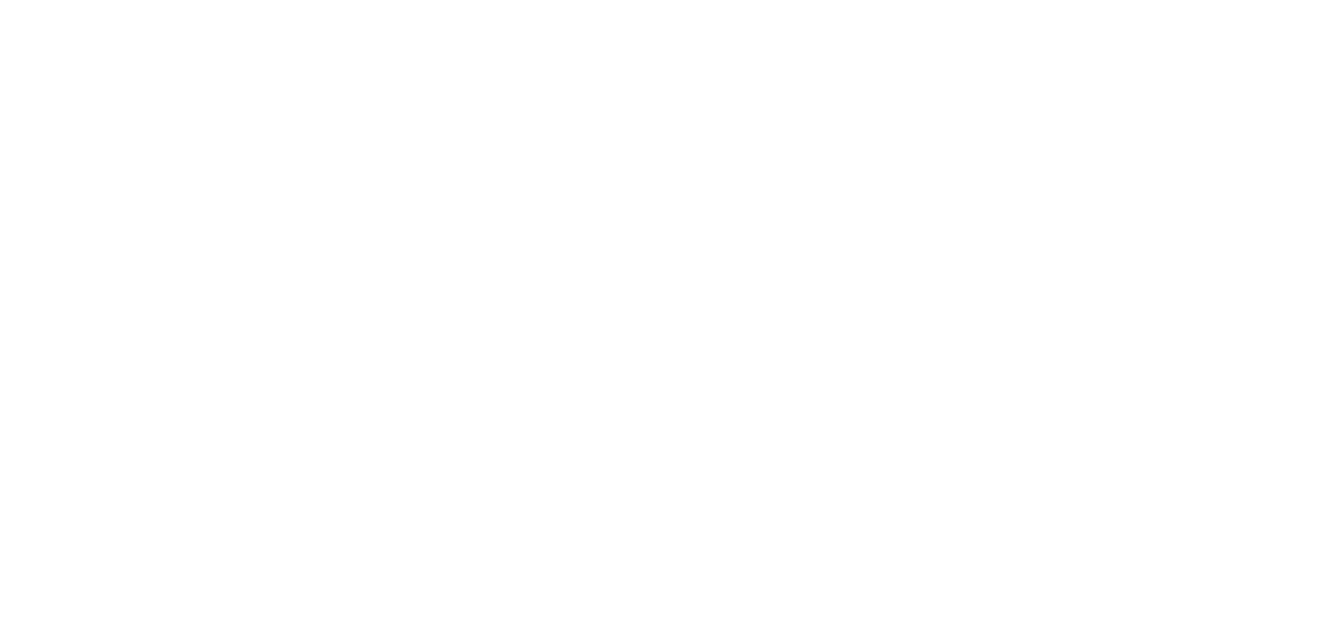 scroll, scrollTop: 0, scrollLeft: 0, axis: both 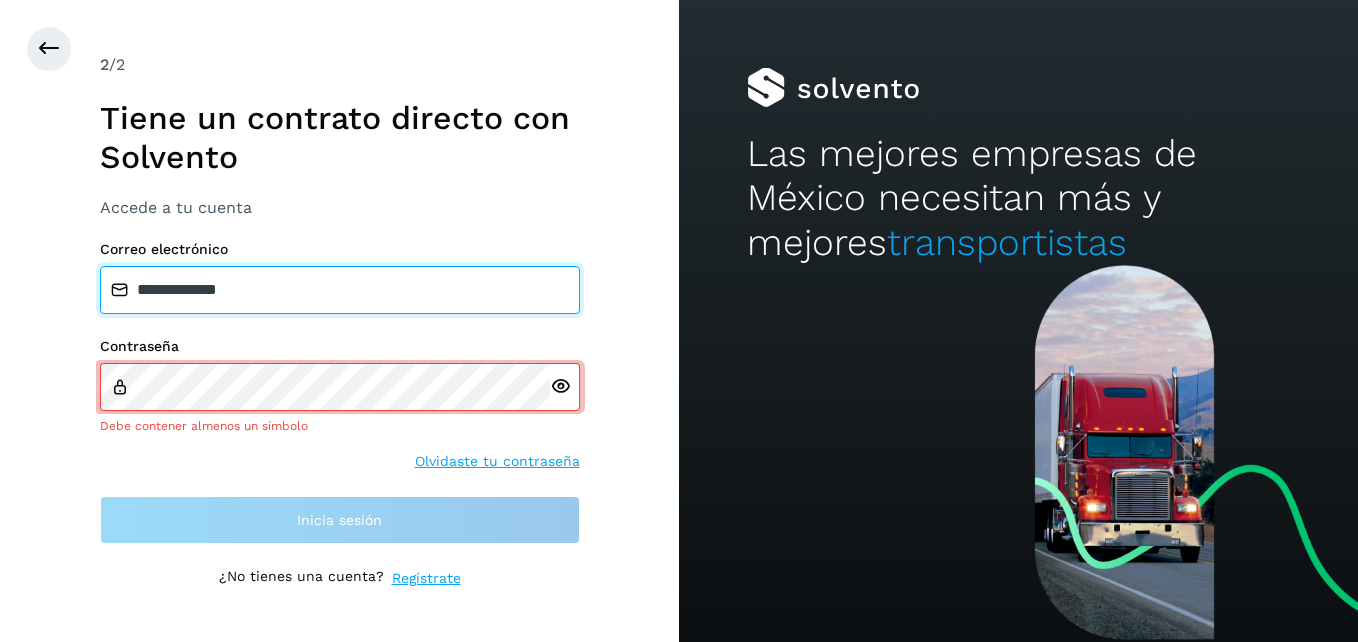 drag, startPoint x: 303, startPoint y: 301, endPoint x: 0, endPoint y: 324, distance: 303.87167 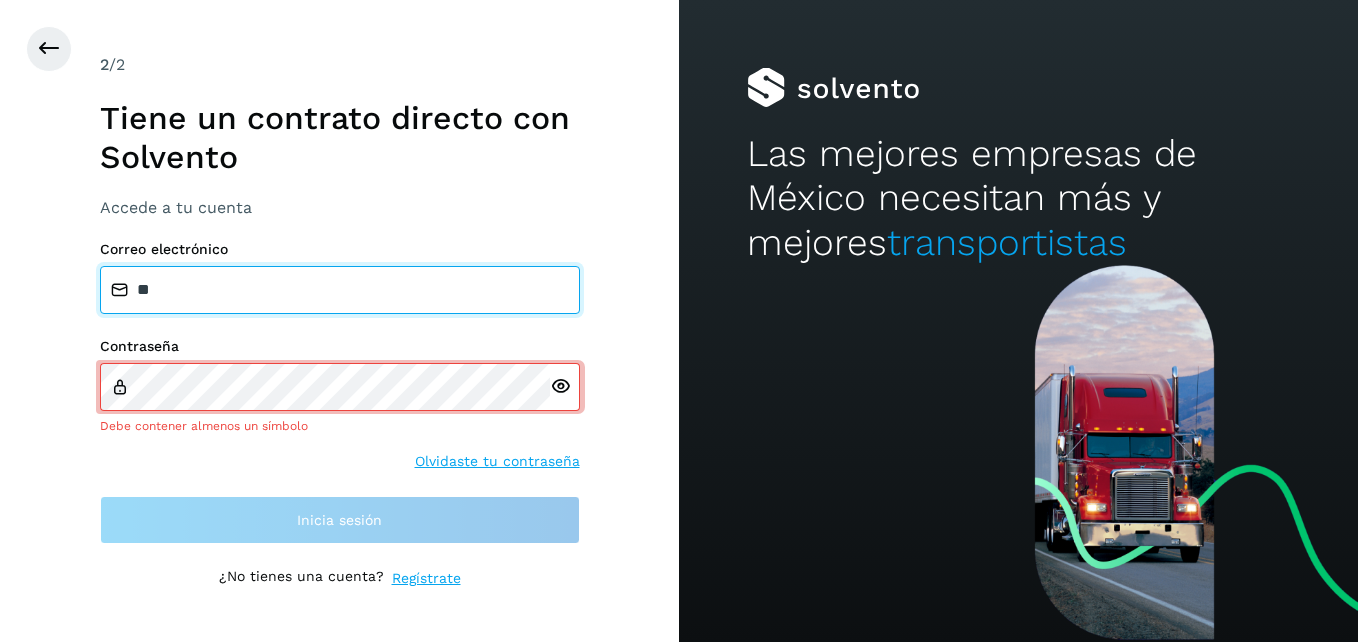 type on "**********" 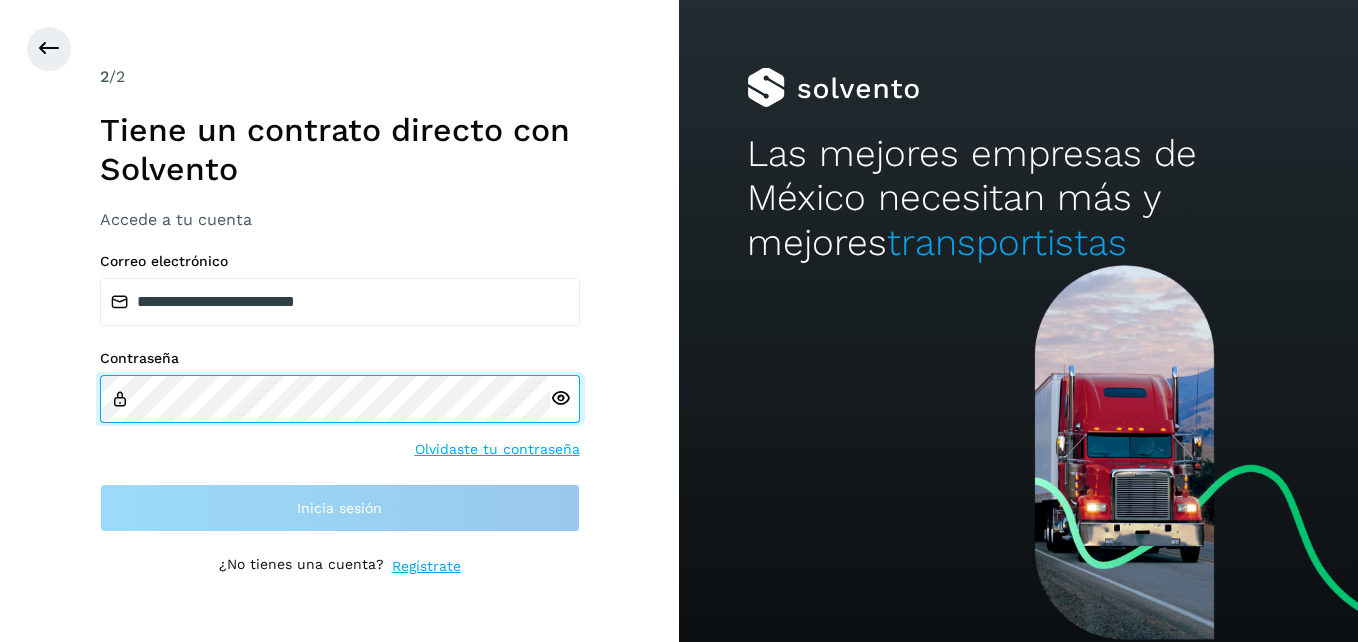 click on "**********" at bounding box center [339, 321] 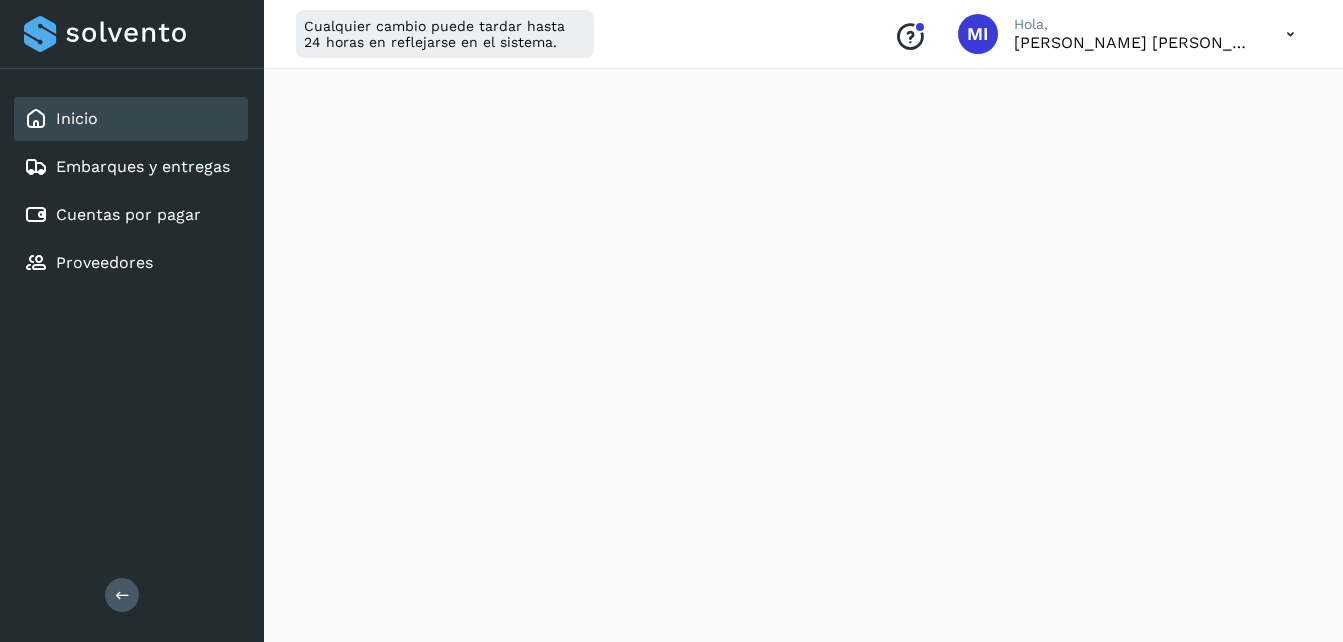 scroll, scrollTop: 320, scrollLeft: 0, axis: vertical 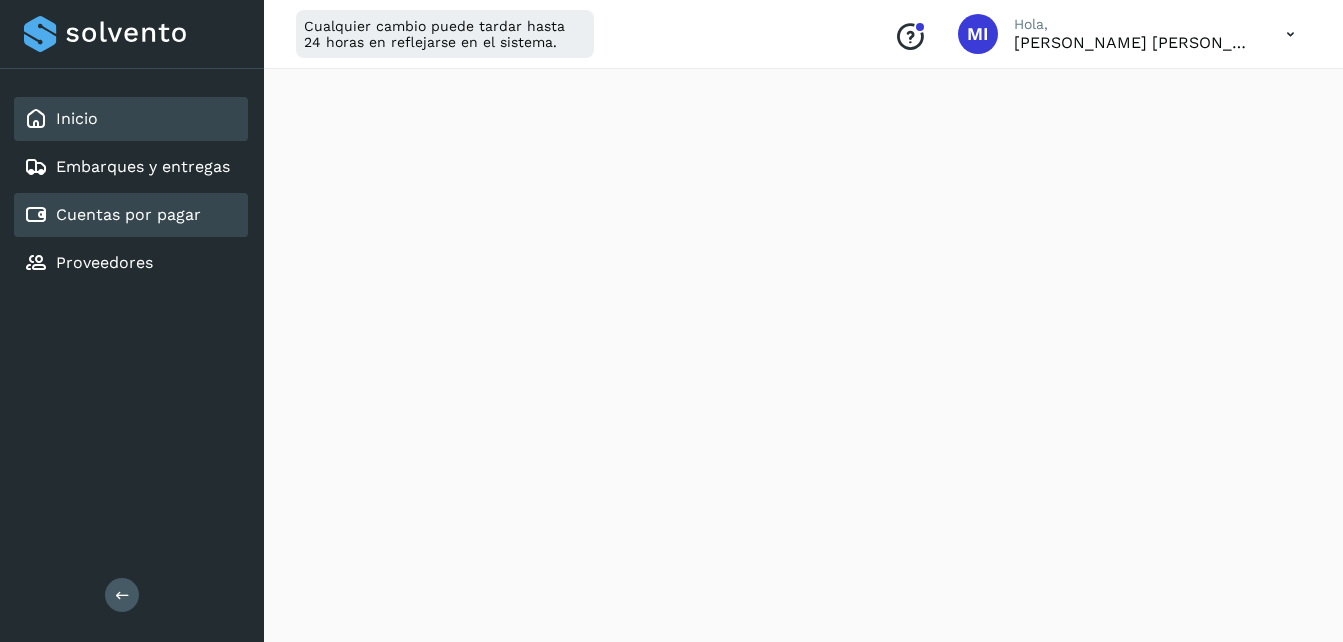 click on "Cuentas por pagar" at bounding box center (128, 214) 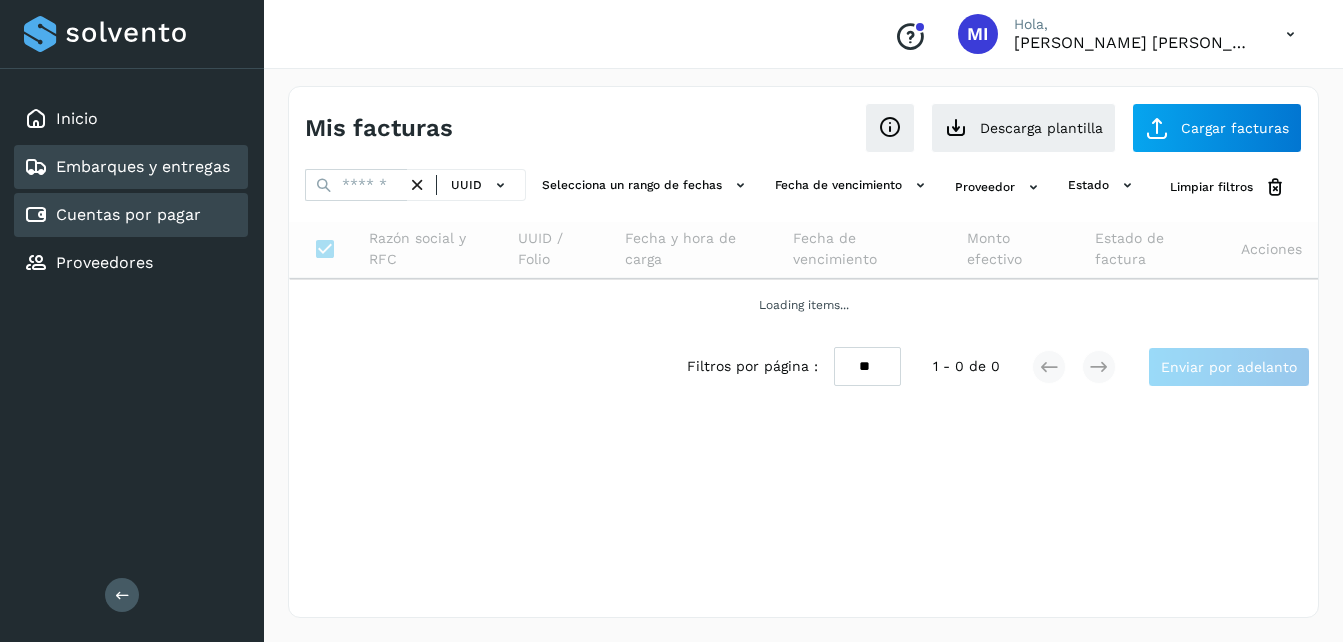 scroll, scrollTop: 0, scrollLeft: 0, axis: both 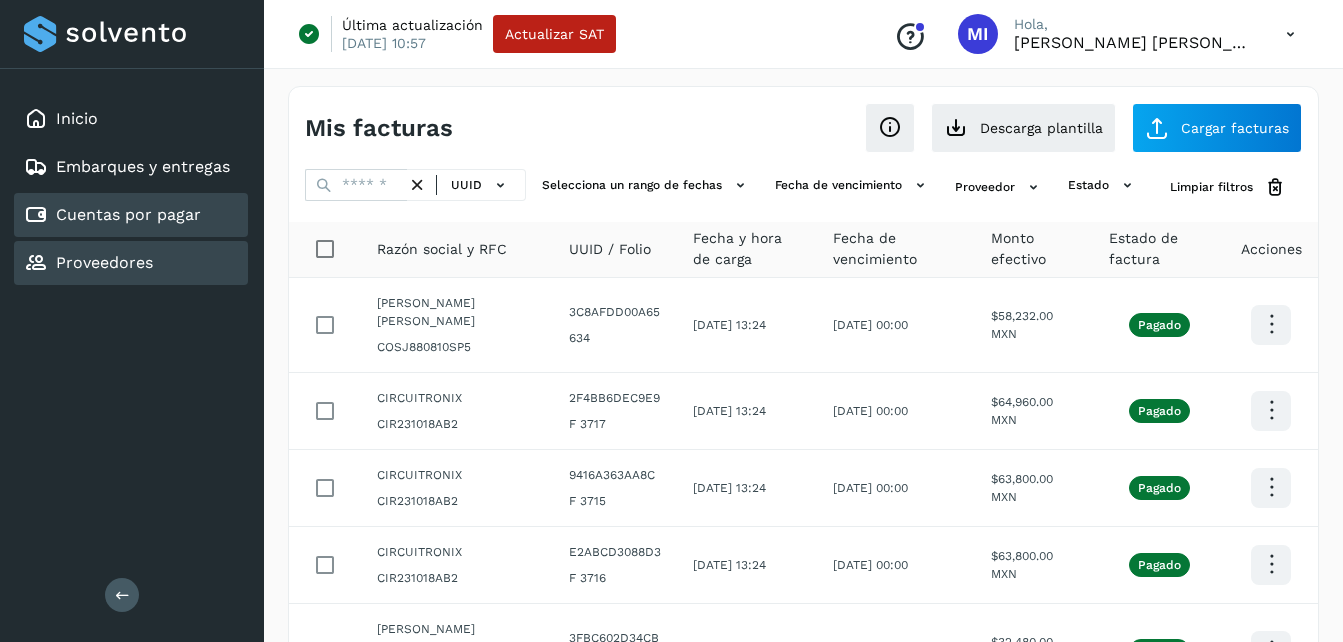 click on "Proveedores" 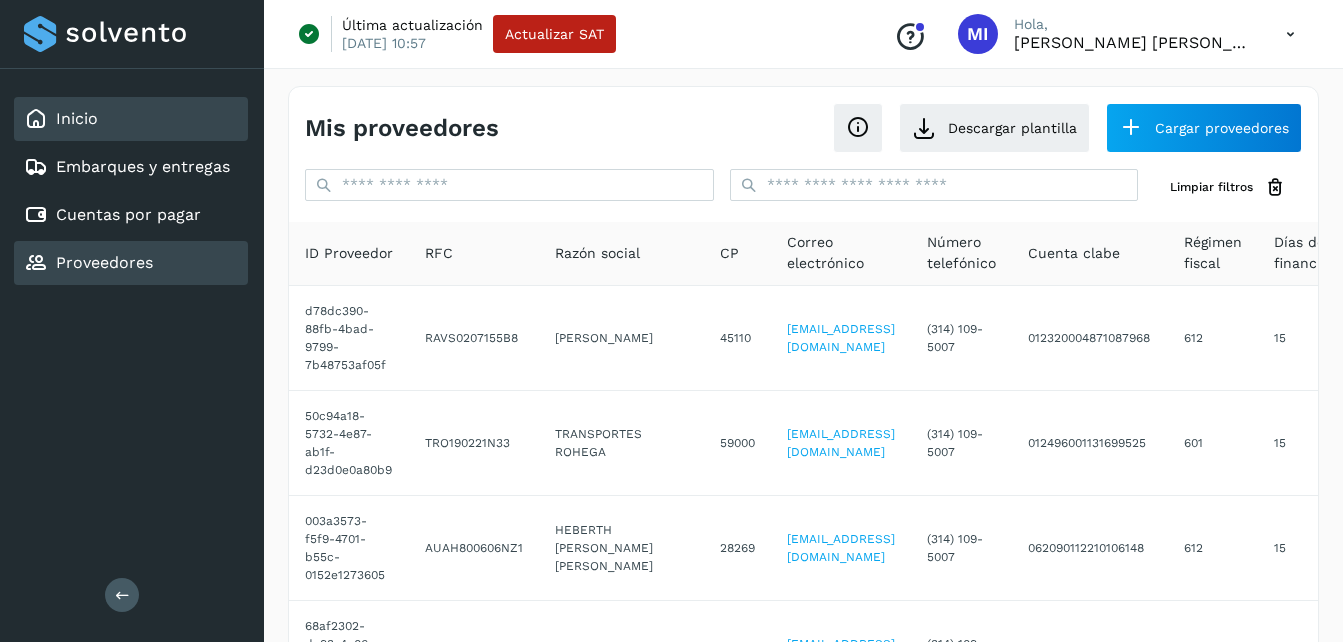click on "Inicio" 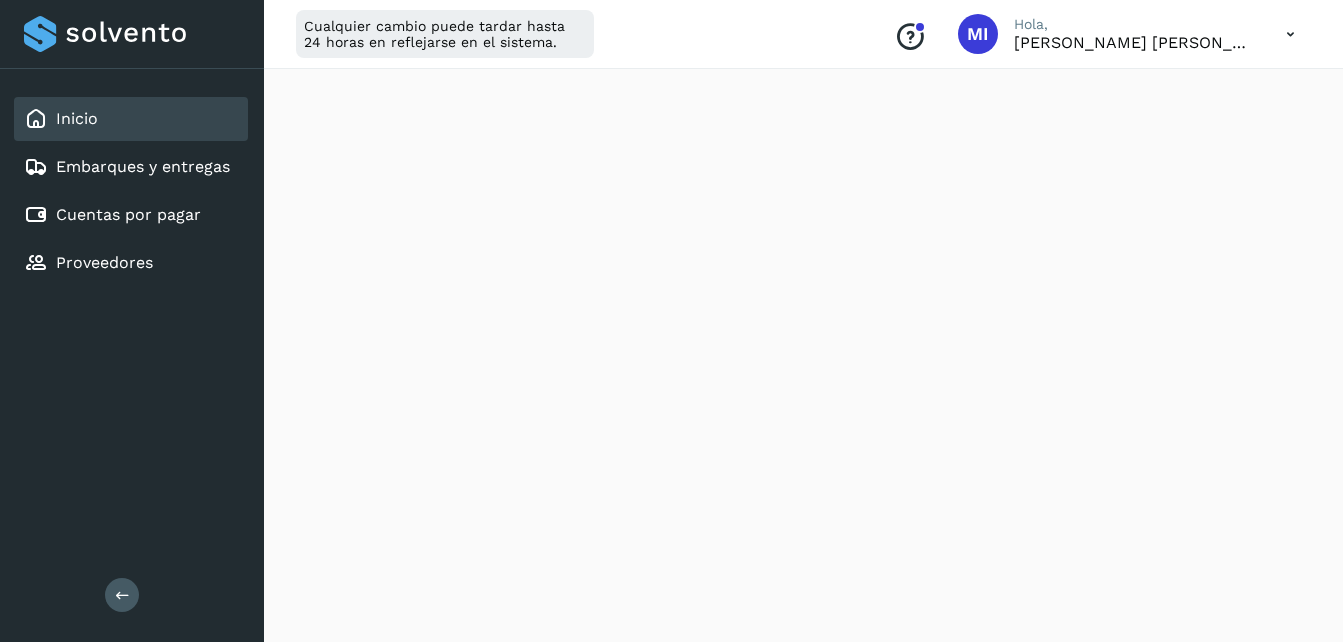 scroll, scrollTop: 1292, scrollLeft: 0, axis: vertical 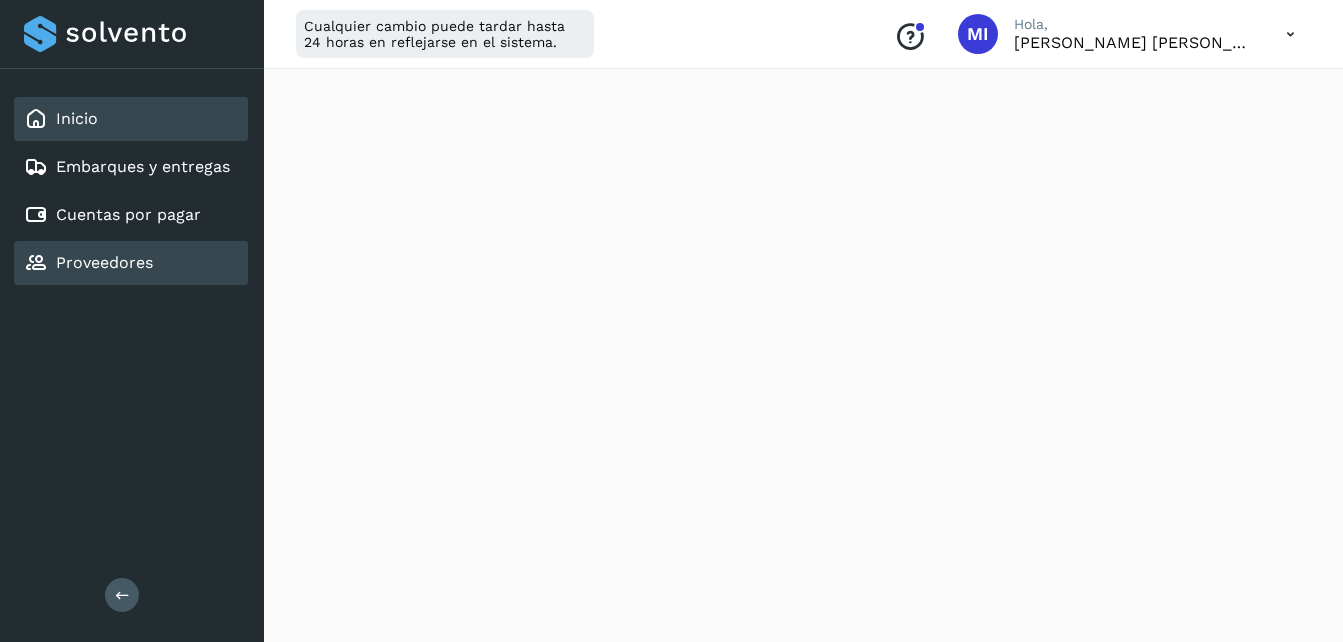 click on "Proveedores" at bounding box center (104, 262) 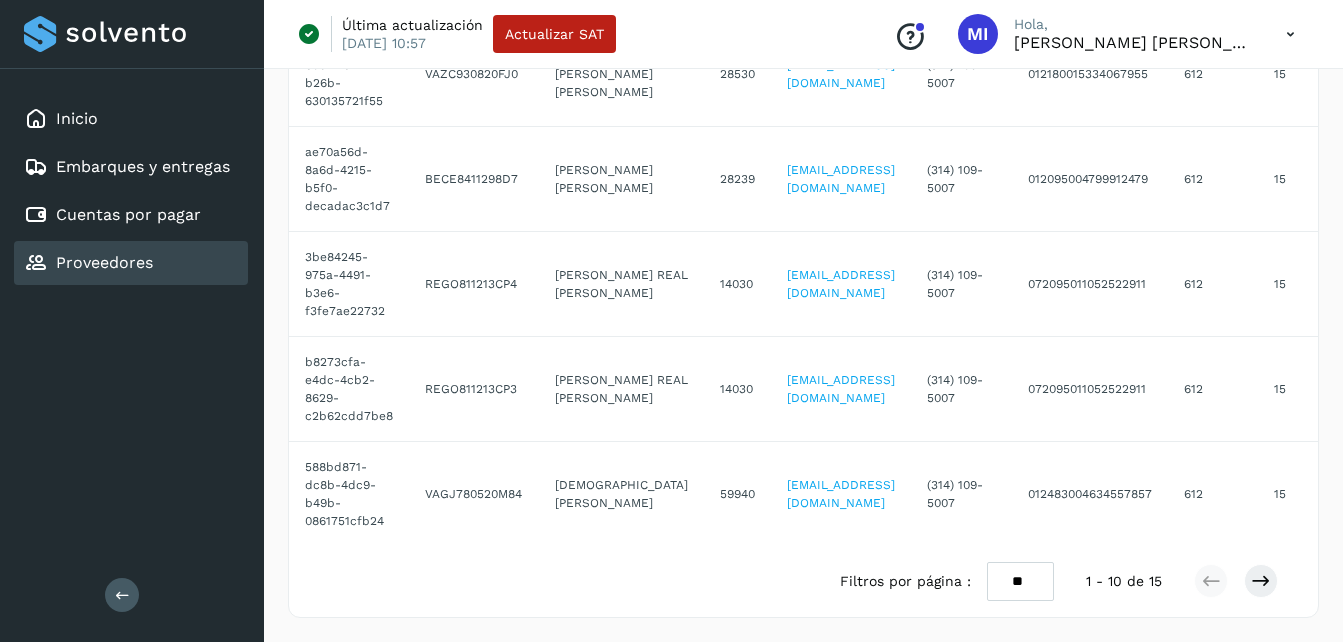 scroll, scrollTop: 804, scrollLeft: 0, axis: vertical 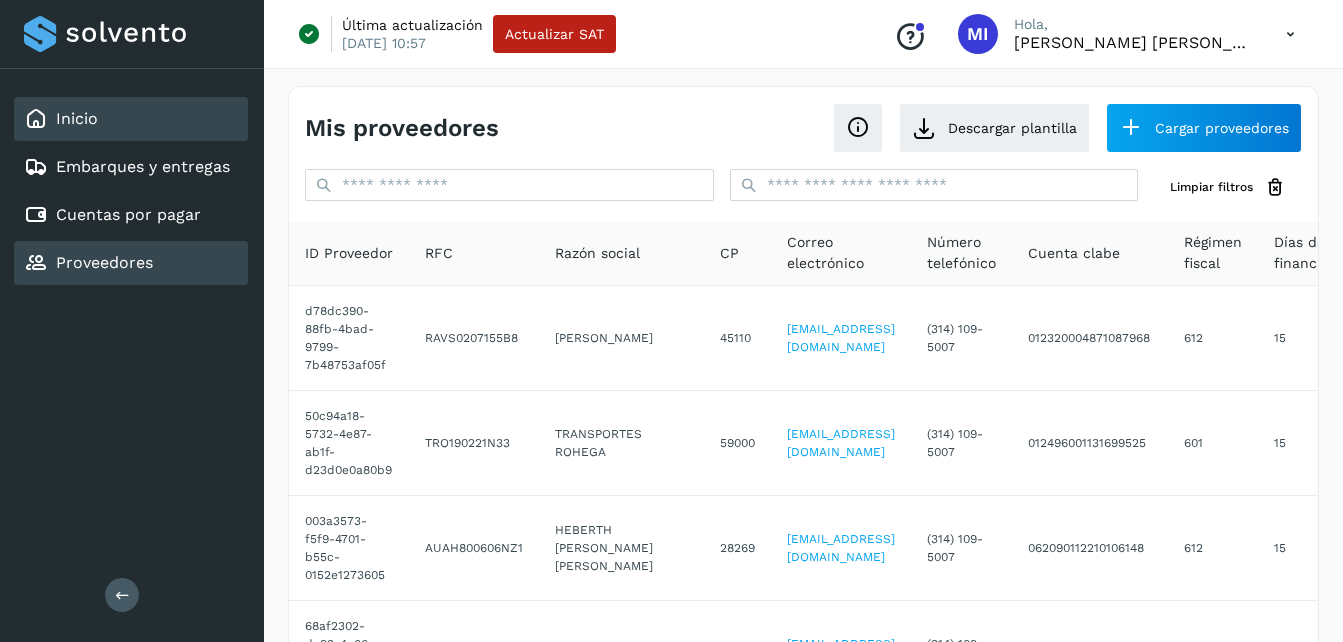 click on "Inicio" 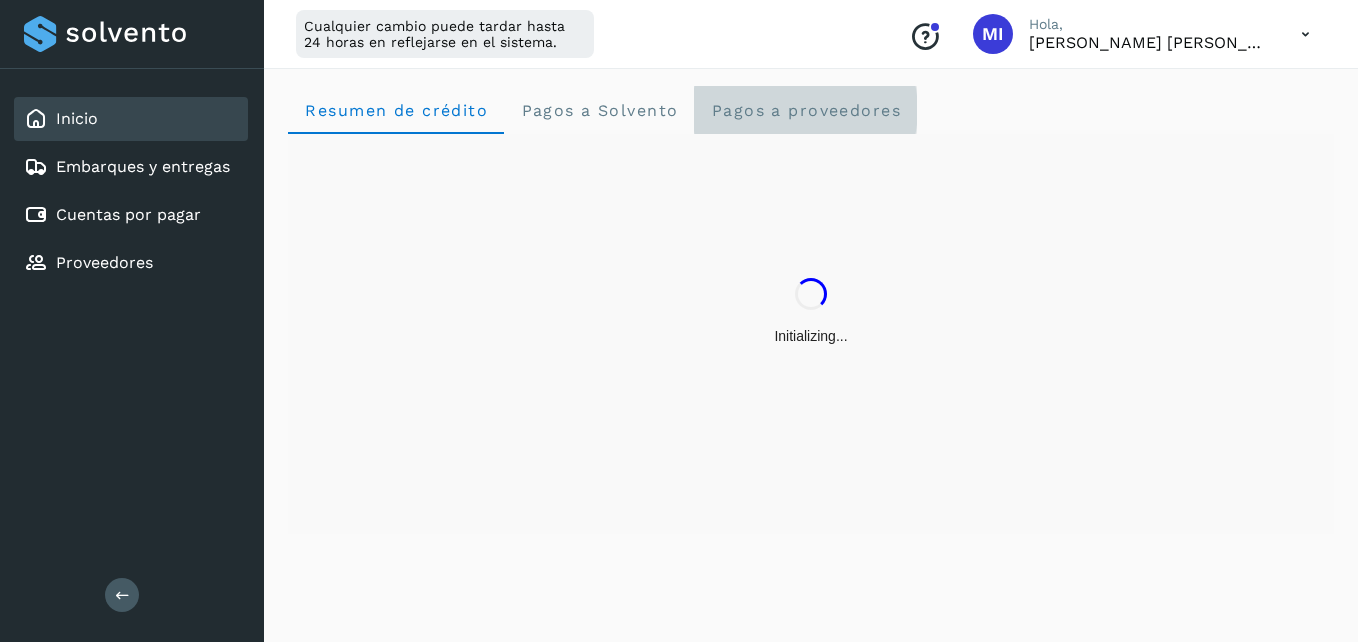 click on "Pagos a proveedores" 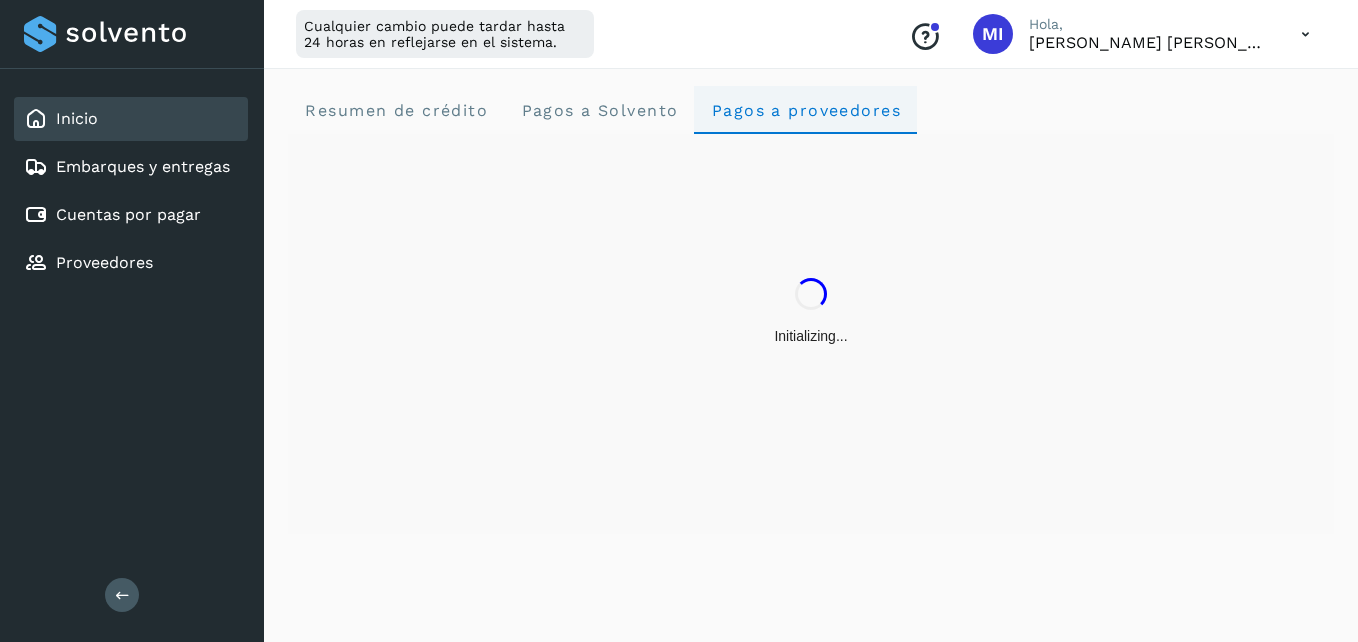 type 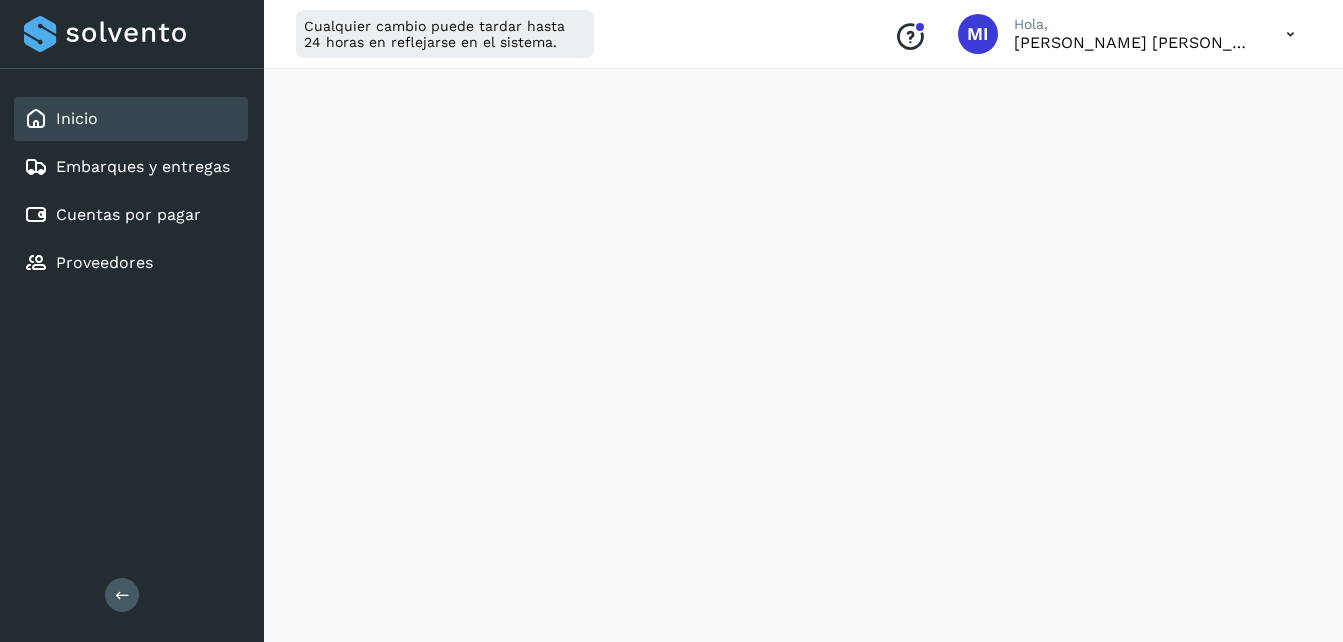 scroll, scrollTop: 840, scrollLeft: 0, axis: vertical 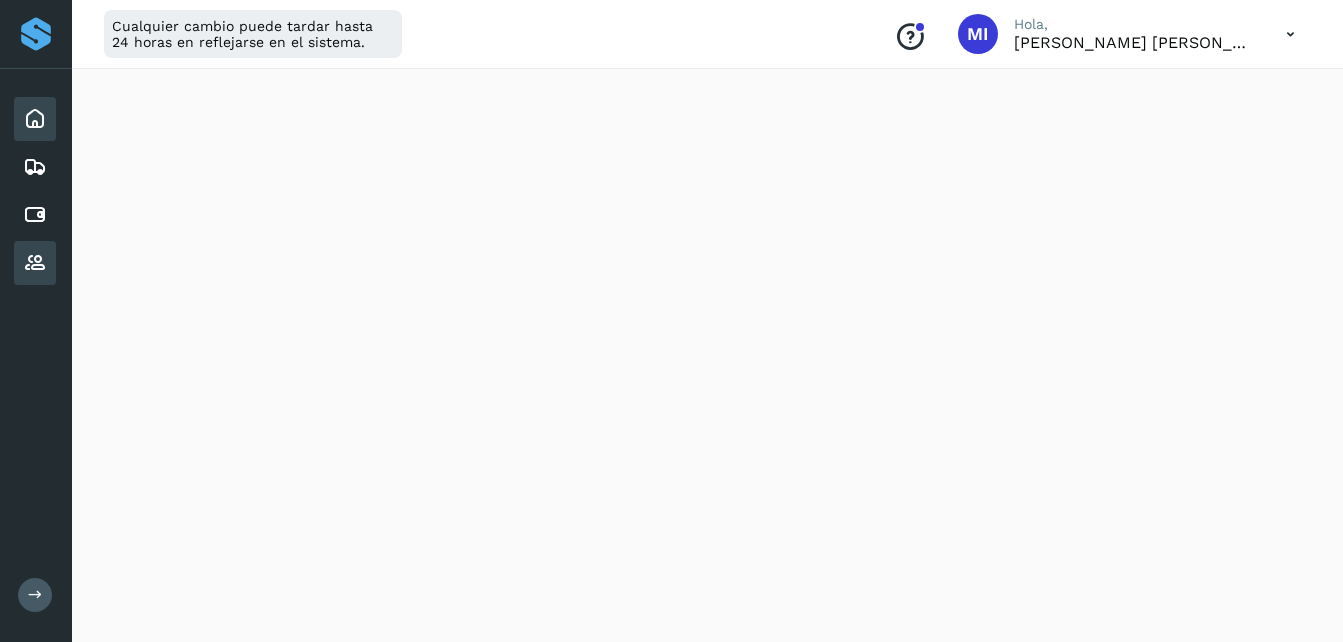 click at bounding box center (35, 263) 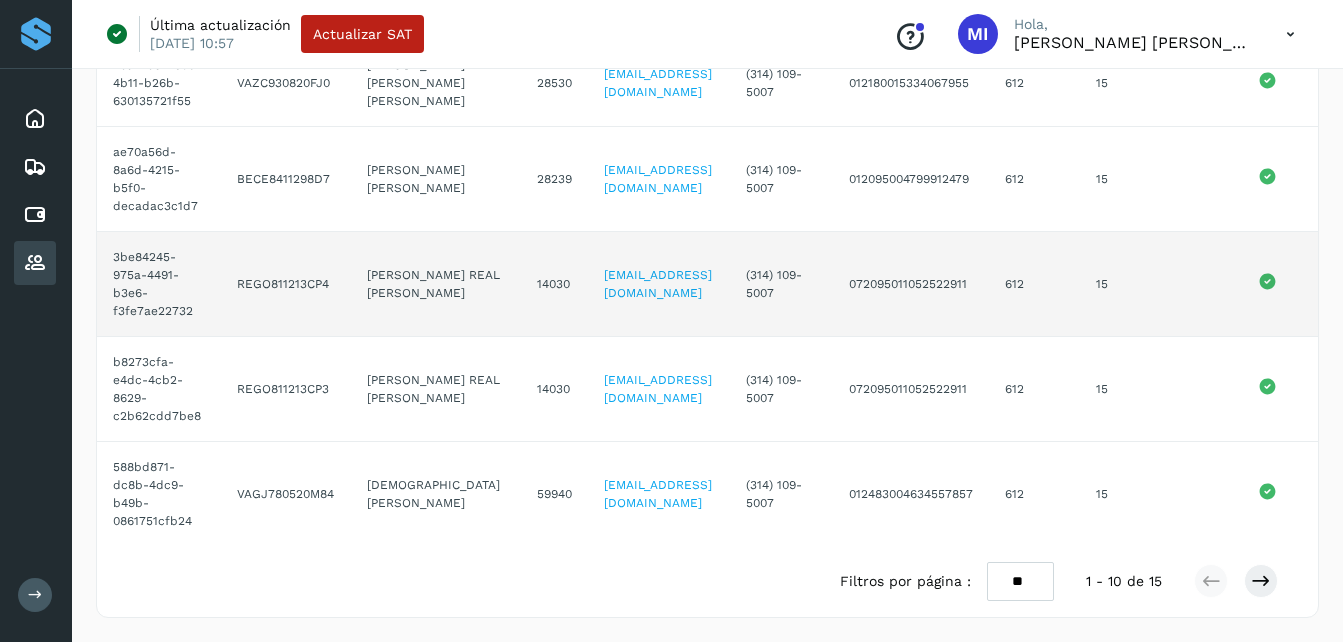 scroll, scrollTop: 789, scrollLeft: 0, axis: vertical 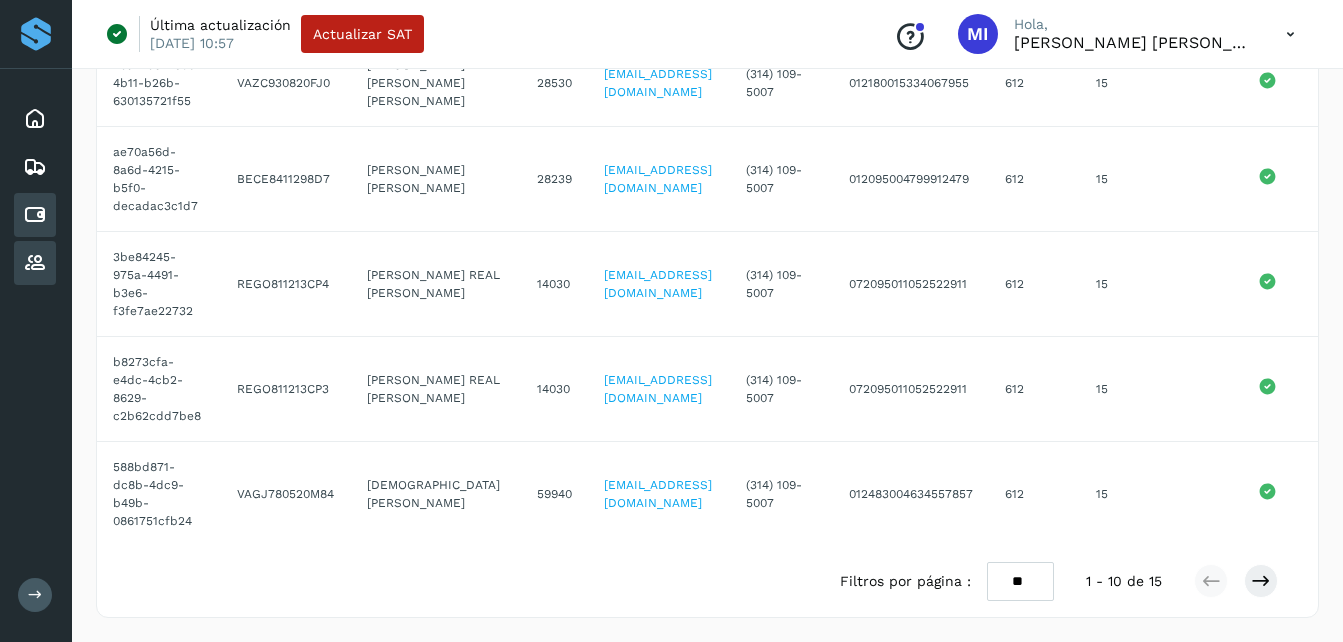 click on "Cuentas por pagar" 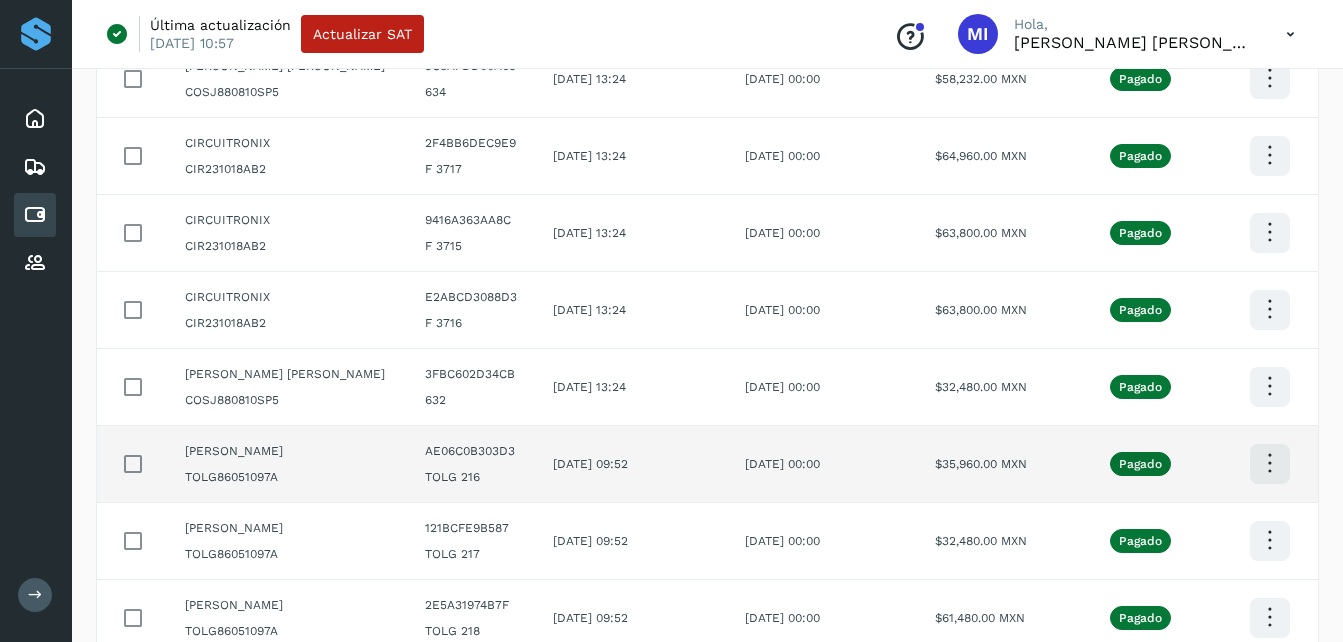 scroll, scrollTop: 0, scrollLeft: 0, axis: both 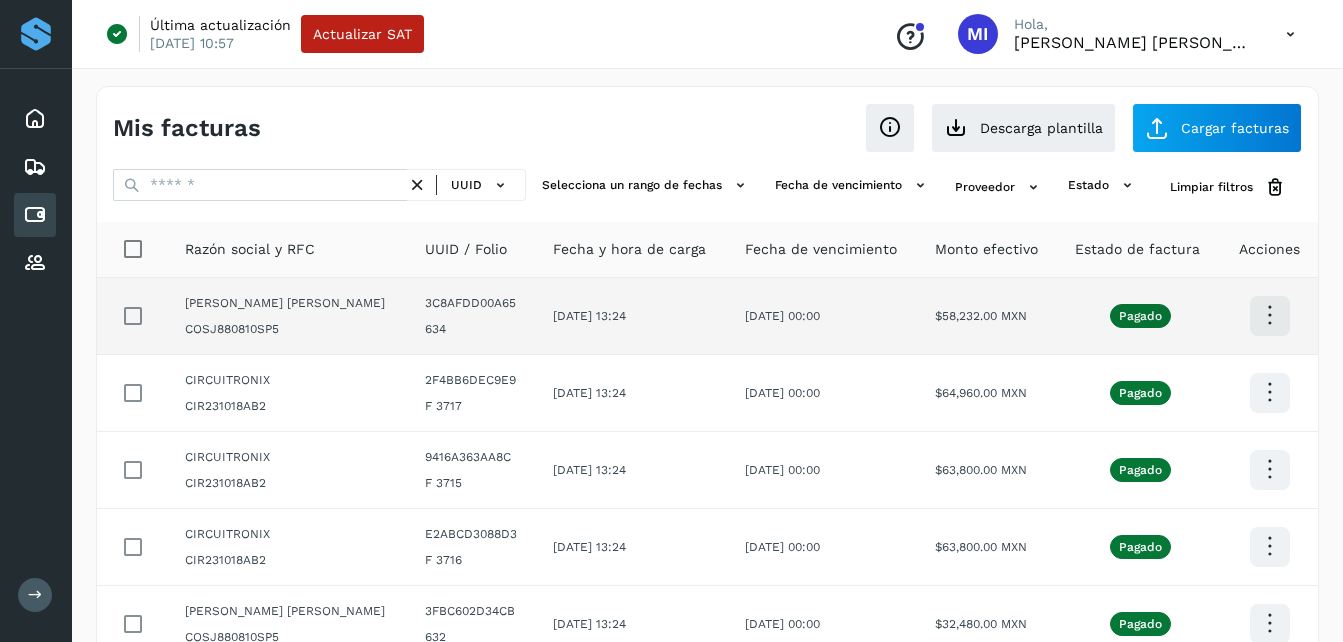 click at bounding box center (1269, 315) 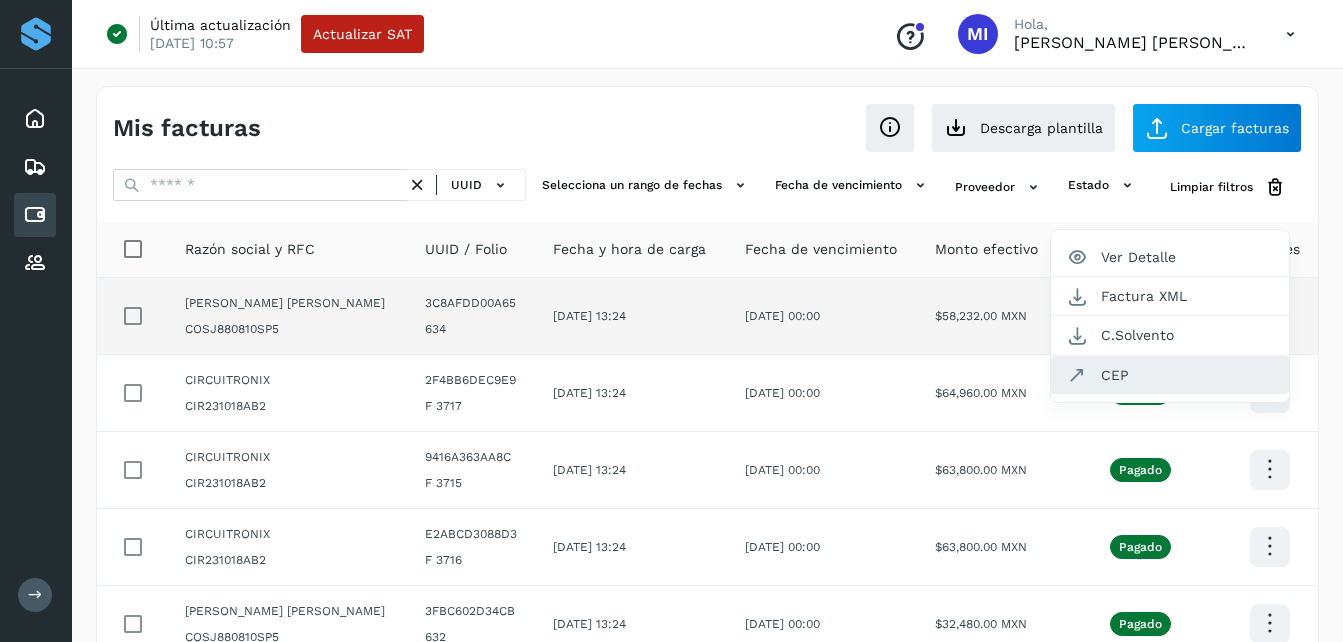 click on "CEP" 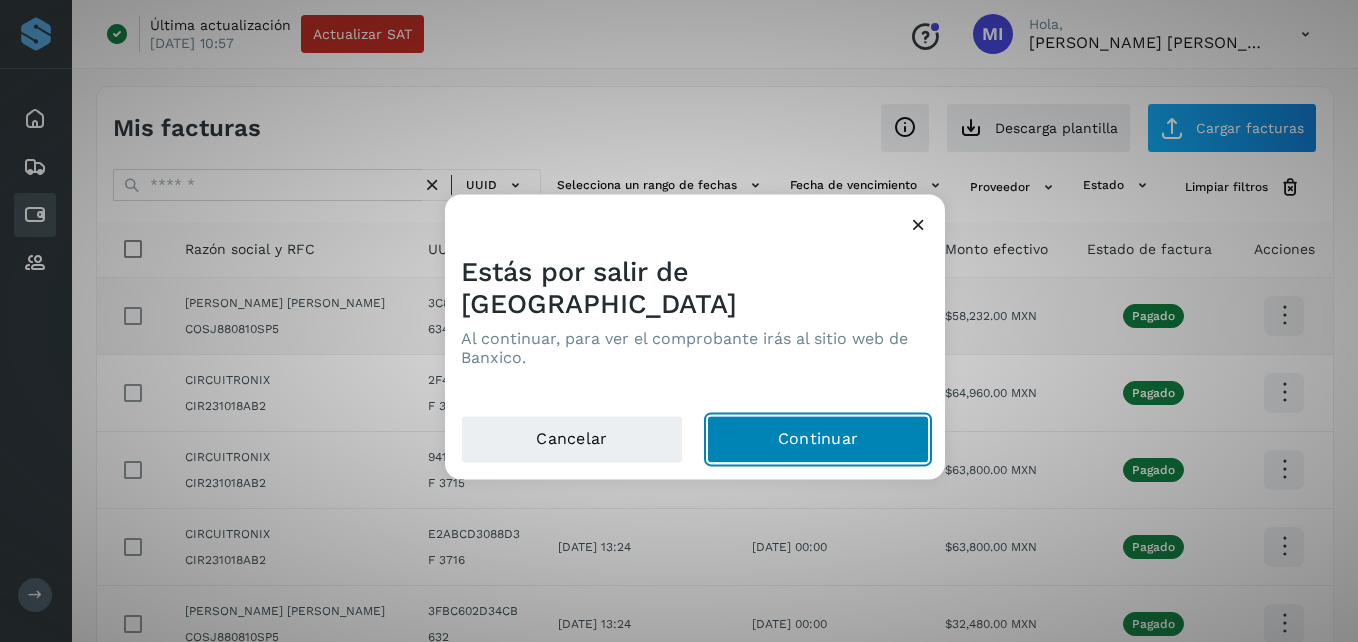 click on "Continuar" 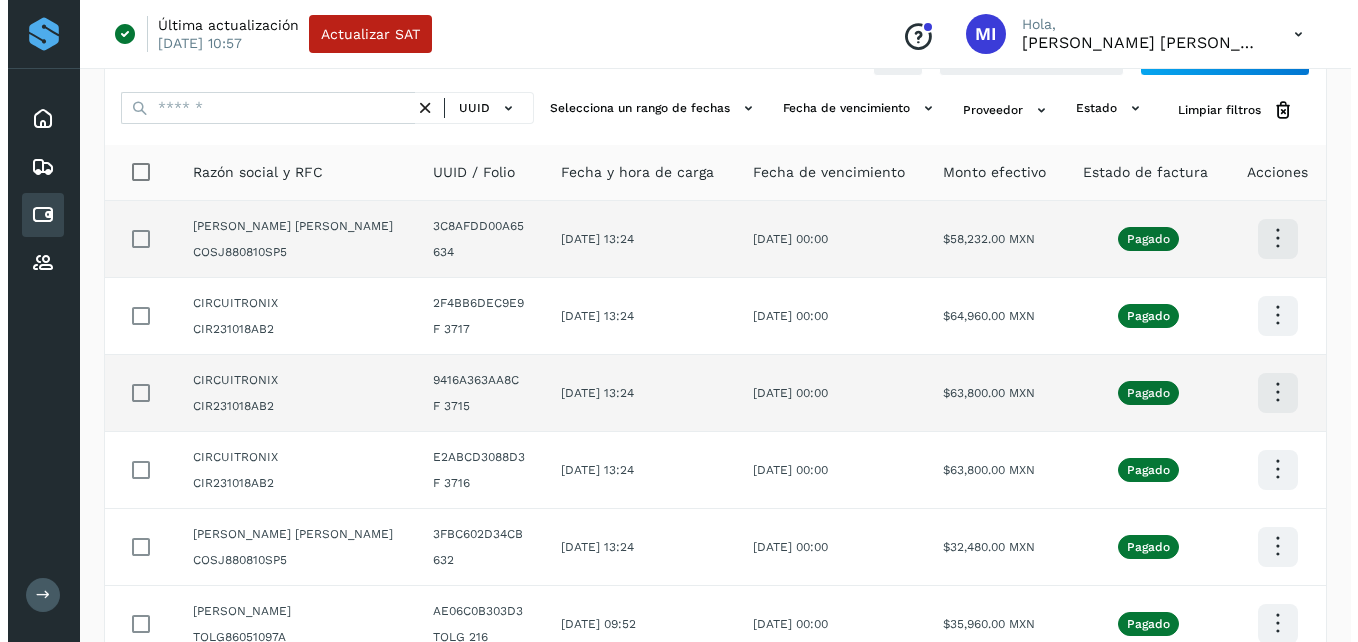 scroll, scrollTop: 80, scrollLeft: 0, axis: vertical 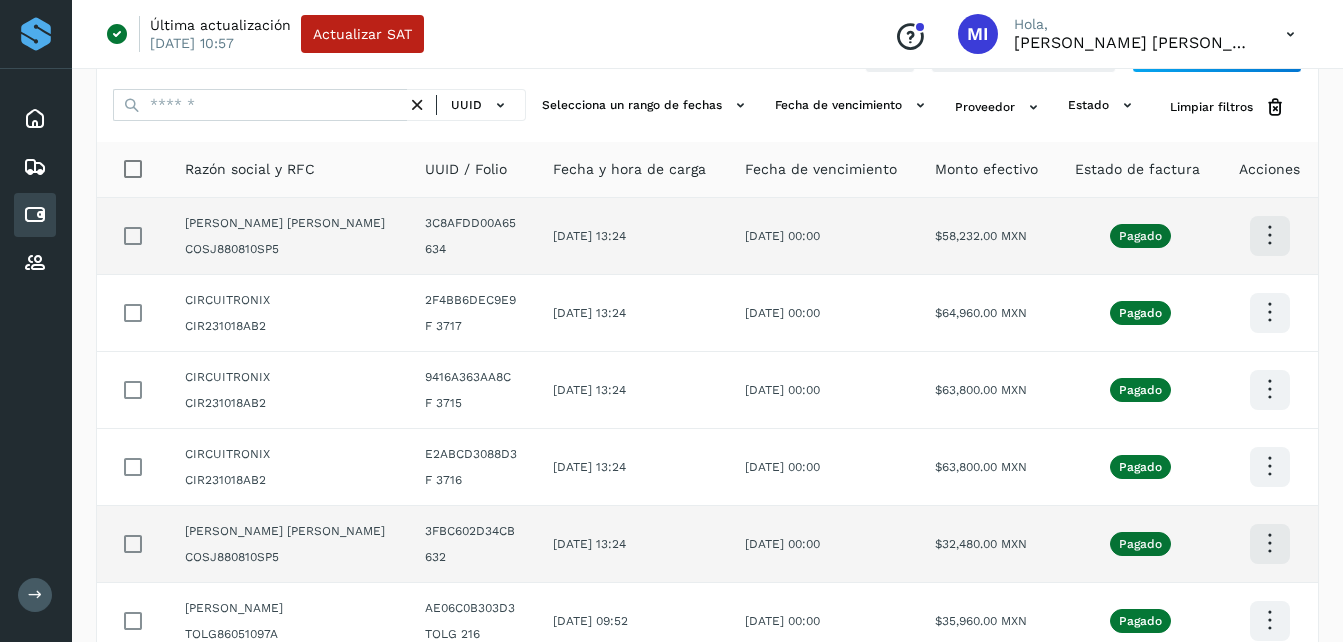 click at bounding box center (1269, 235) 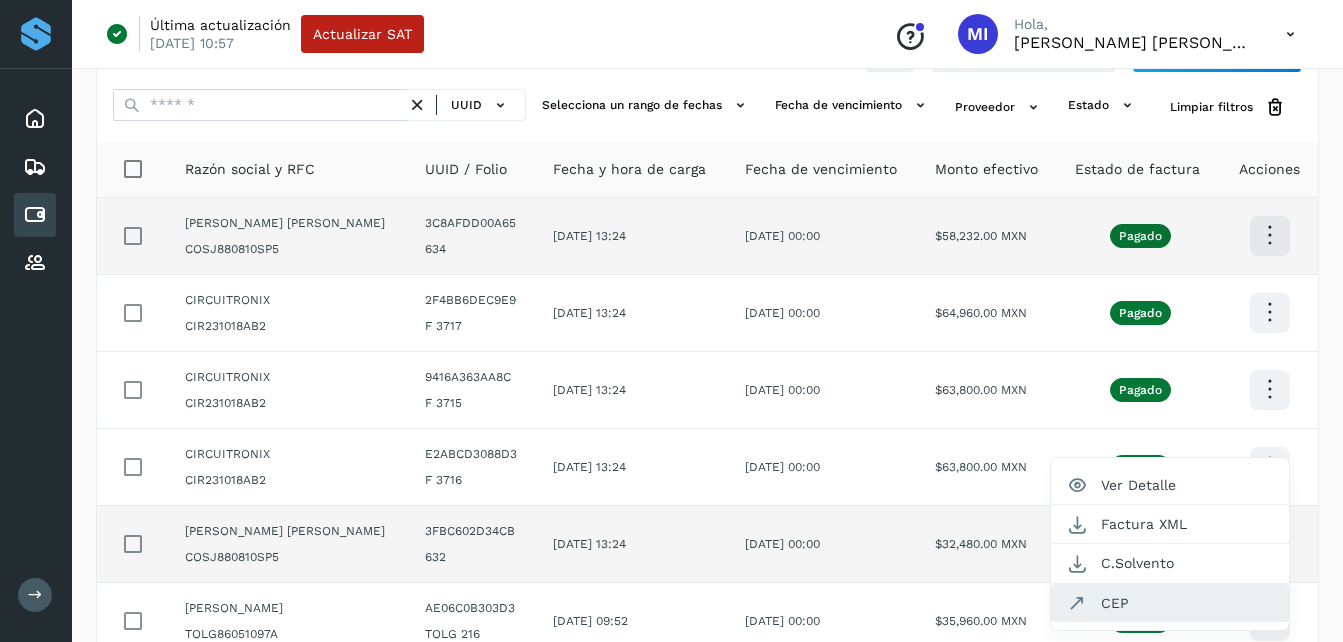 click on "CEP" 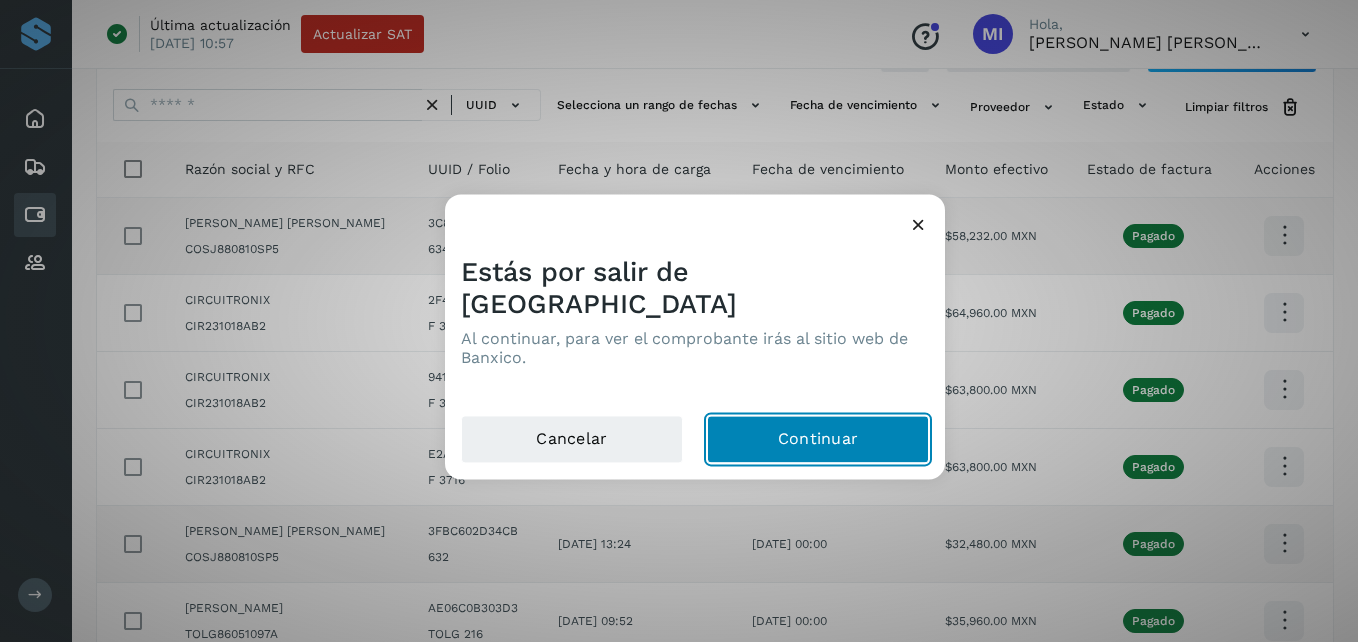 click on "Continuar" 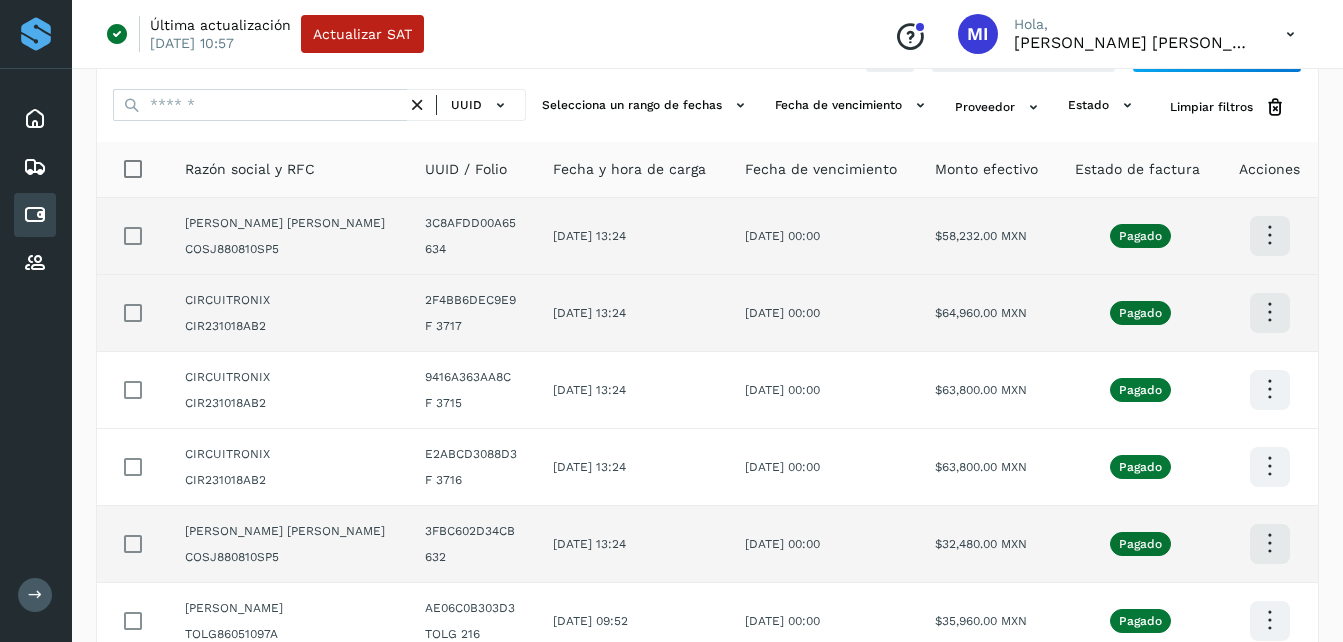 click at bounding box center (1269, 235) 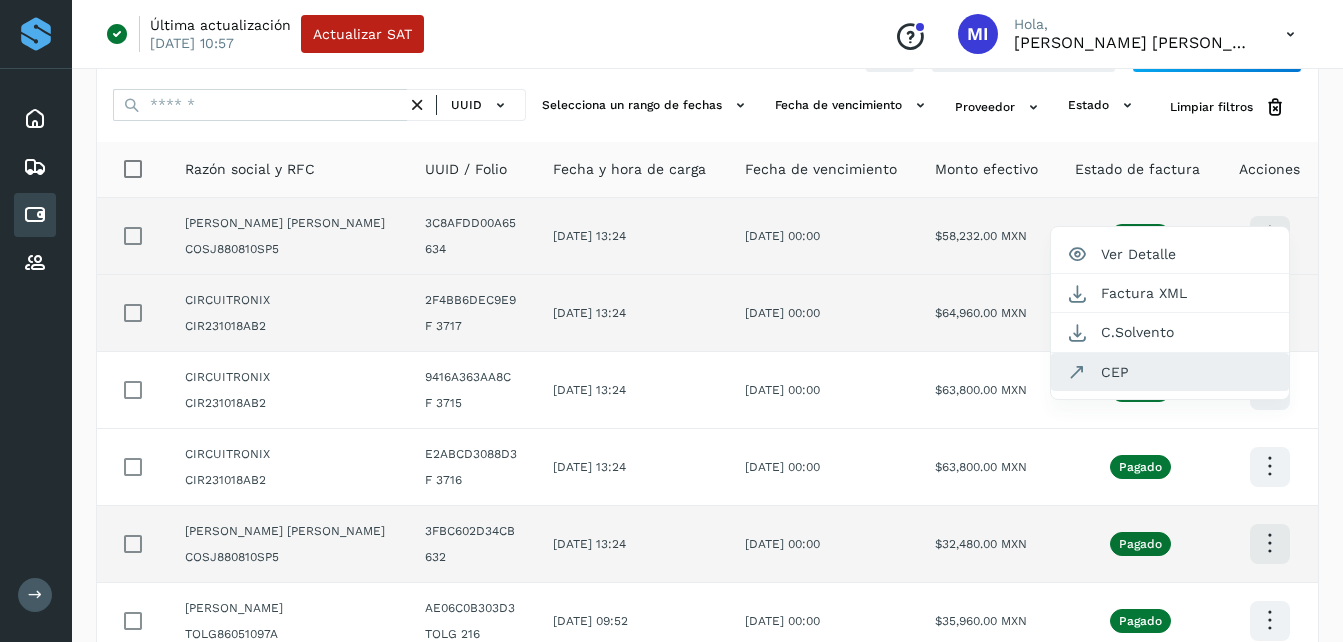 click on "CEP" 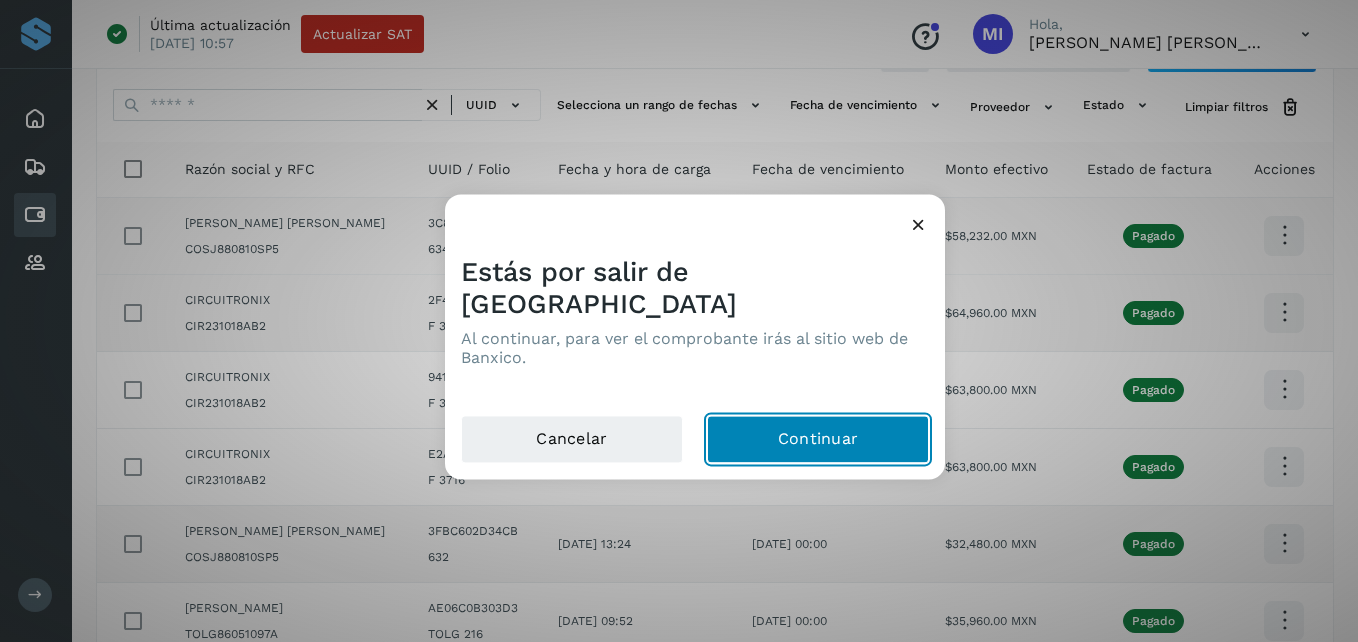 click on "Continuar" 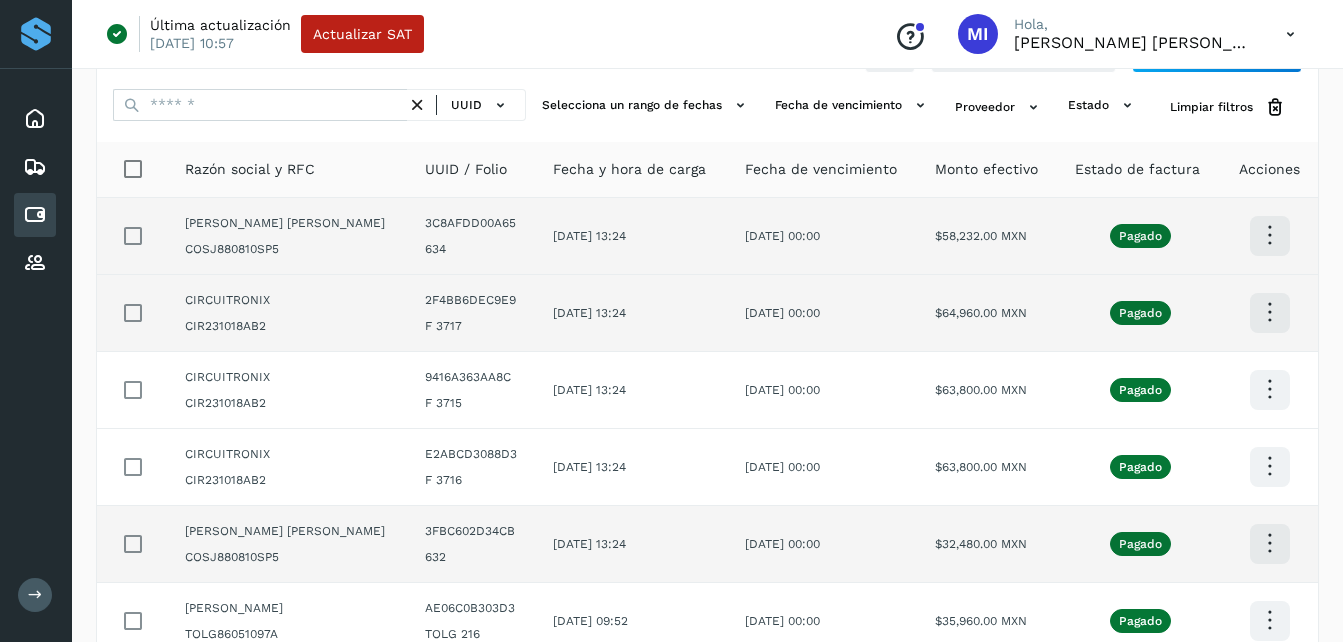 click at bounding box center [1269, 235] 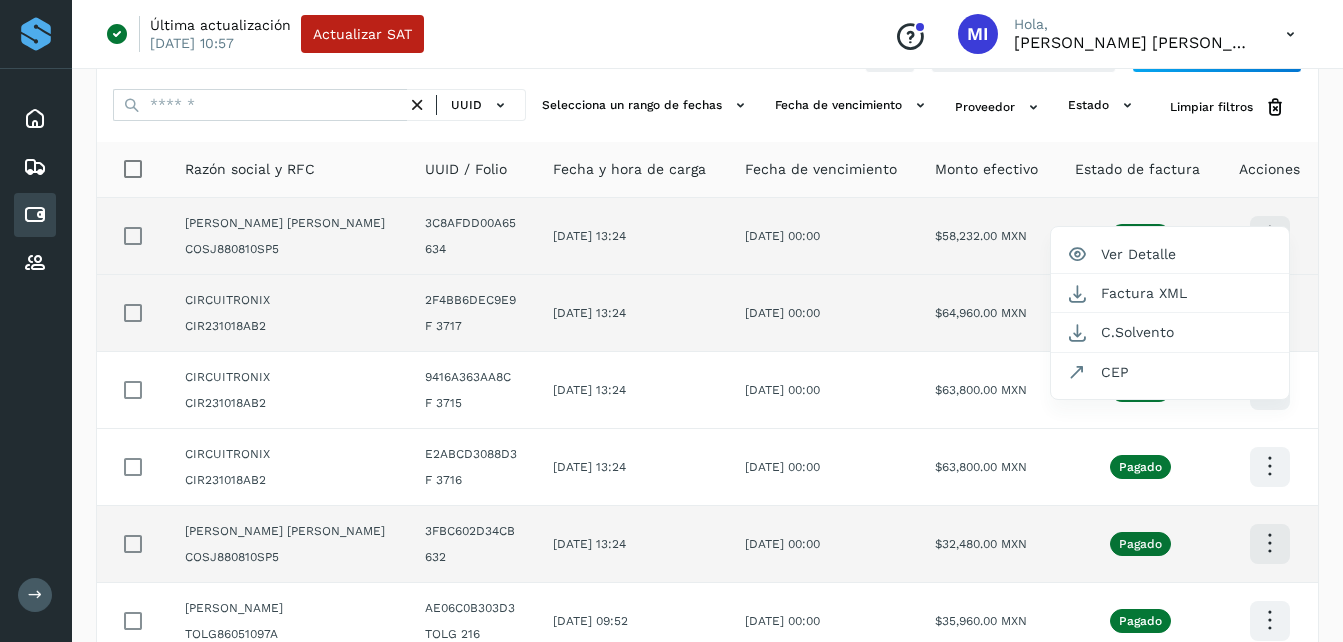 click at bounding box center (671, 321) 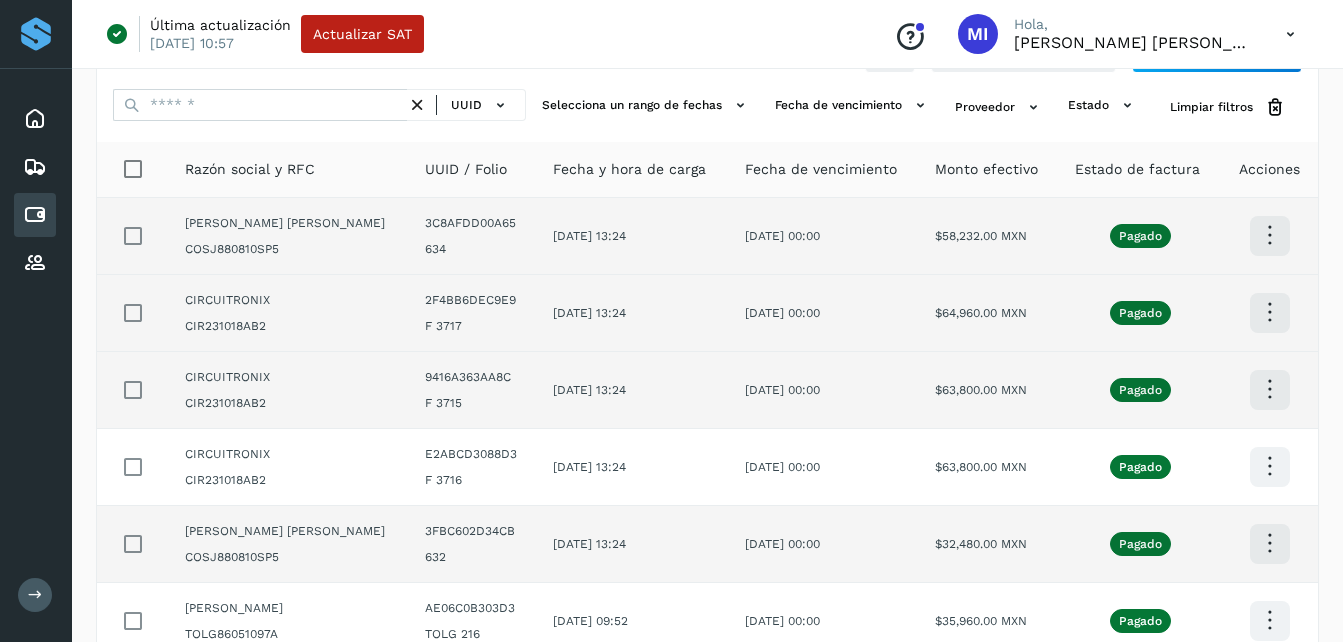 click at bounding box center [1269, 235] 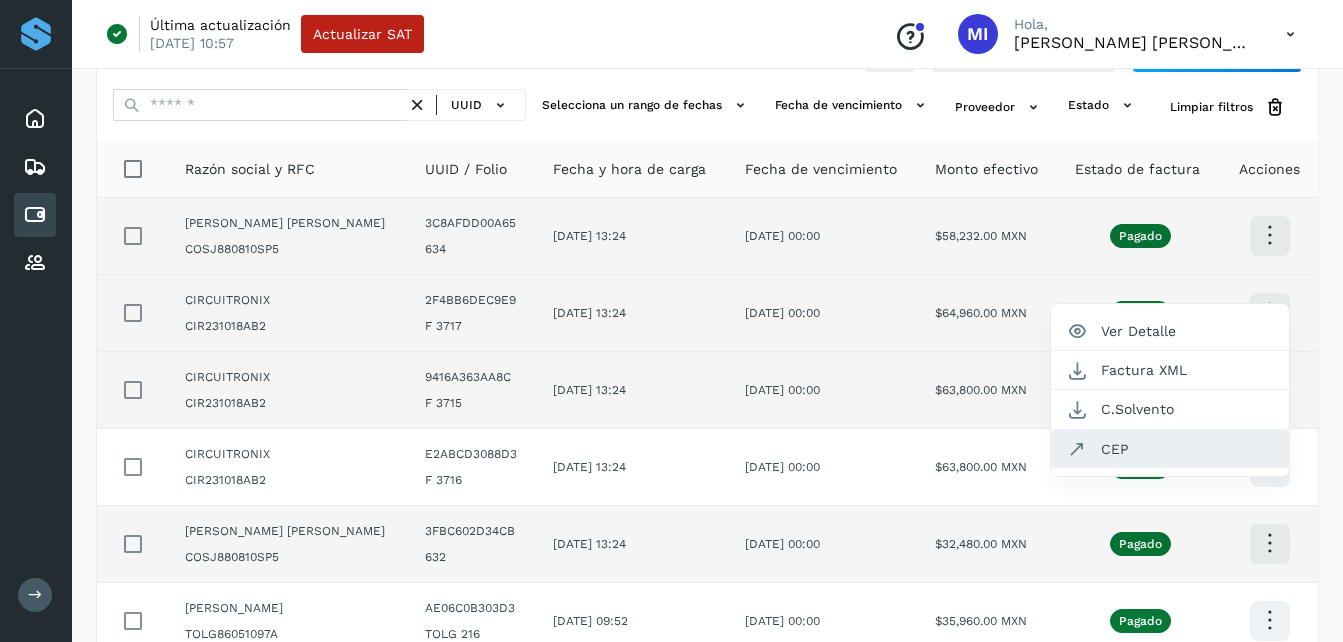 click on "CEP" 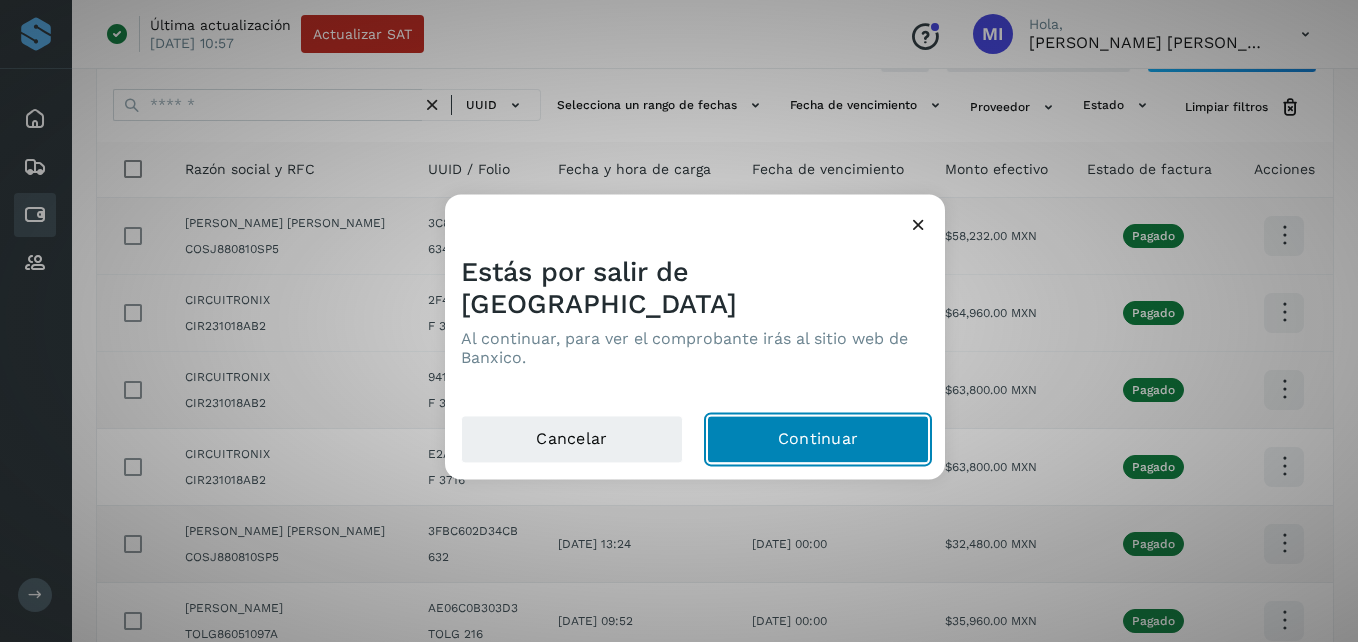 click on "Continuar" 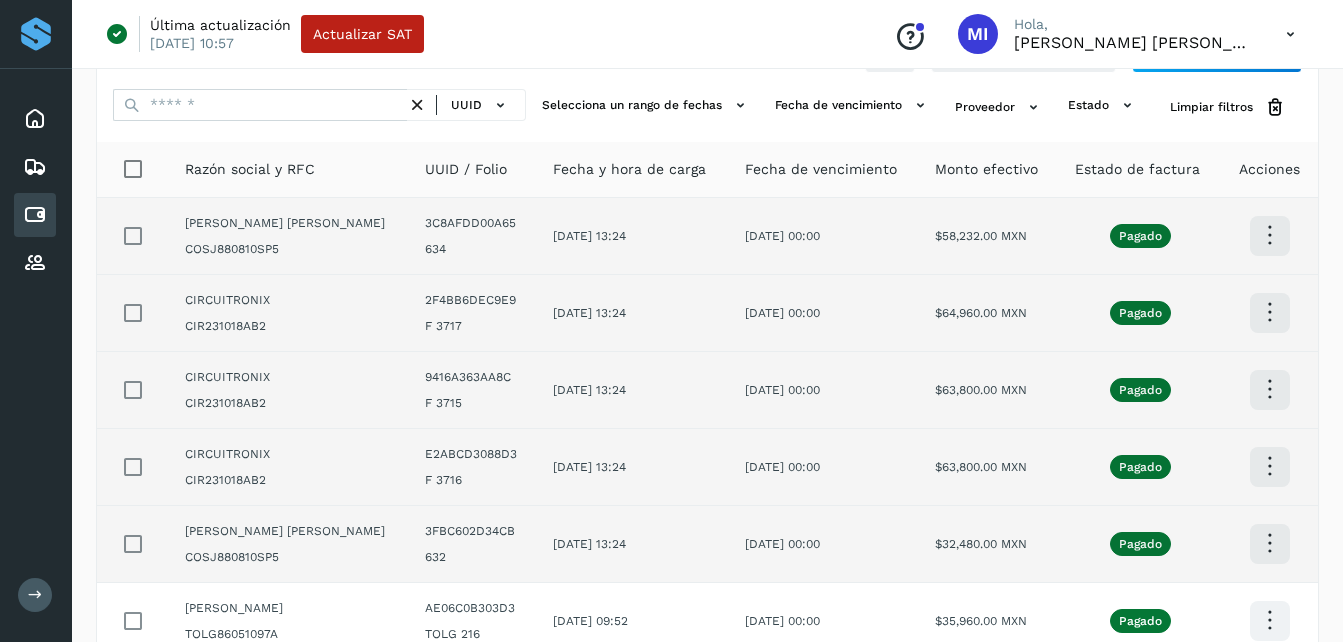 click at bounding box center [1269, 235] 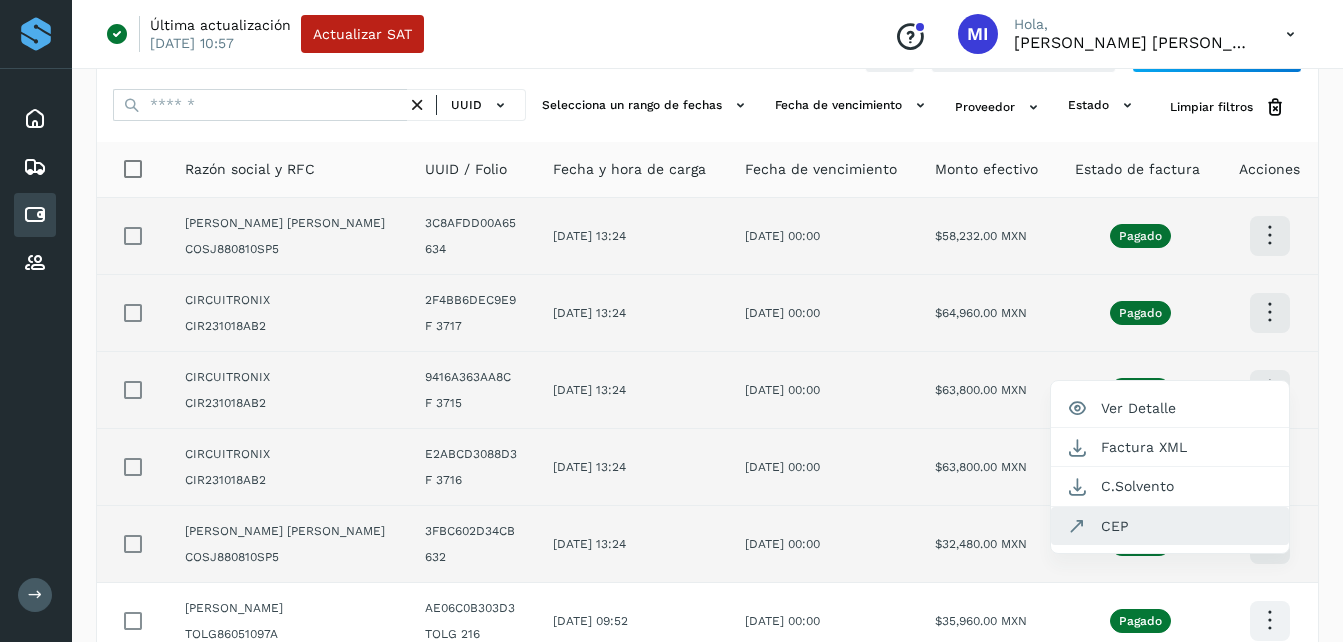 click on "CEP" 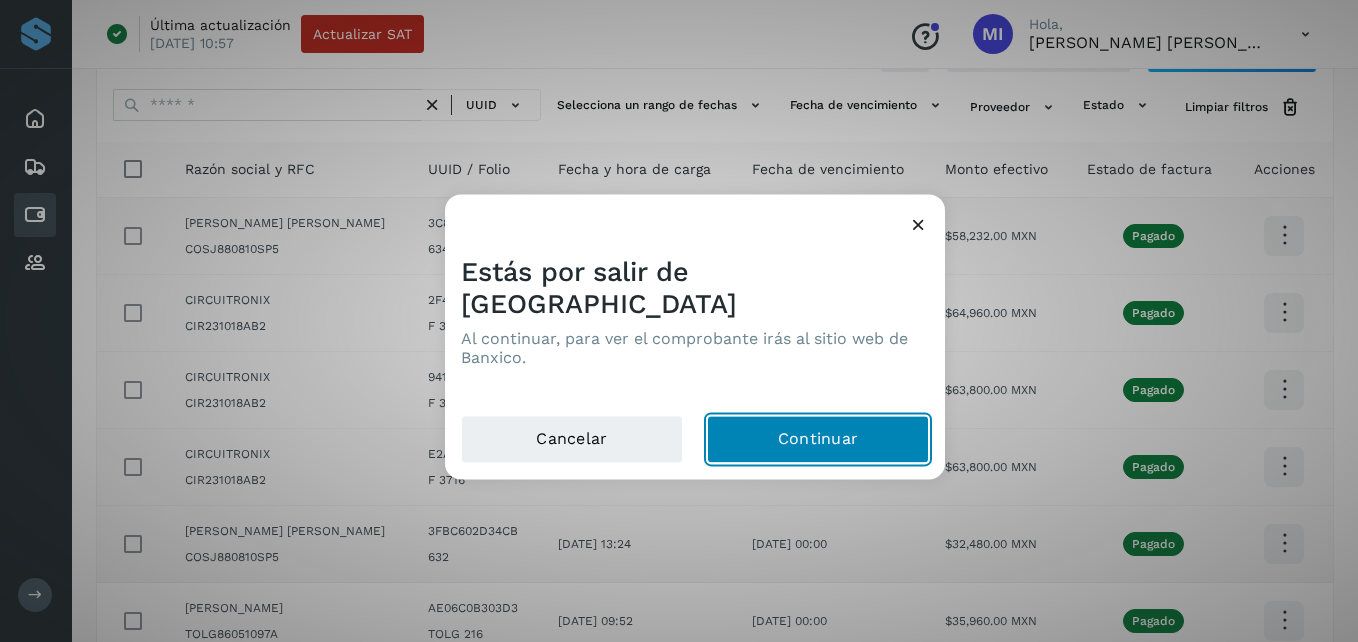 click on "Continuar" 